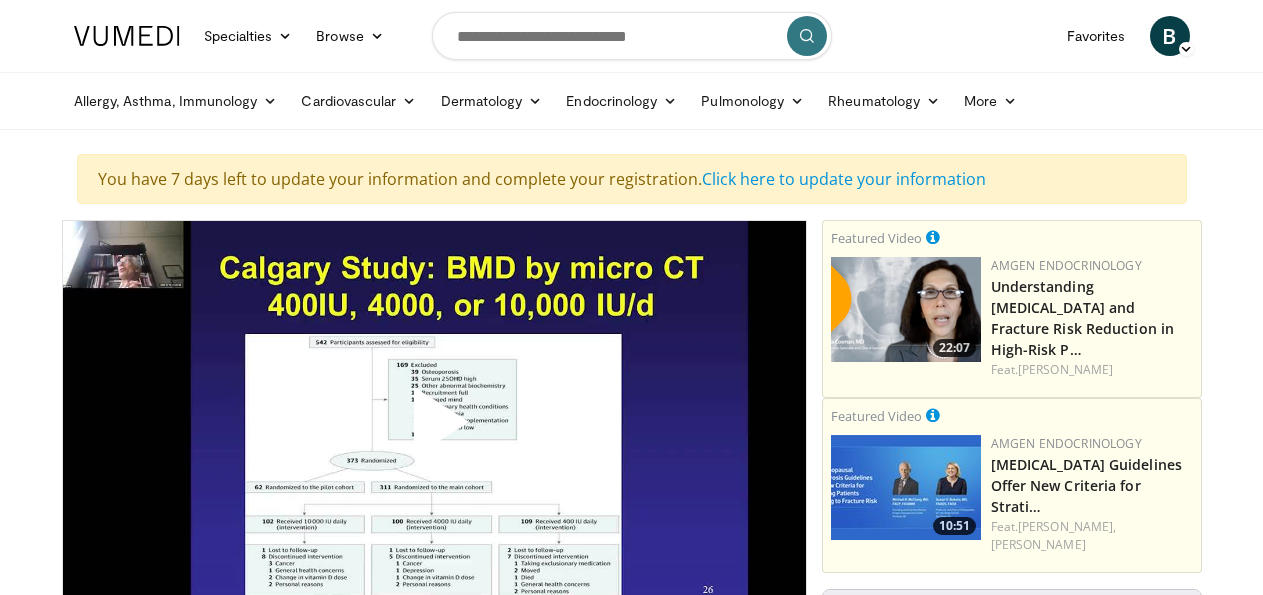 scroll, scrollTop: 208, scrollLeft: 0, axis: vertical 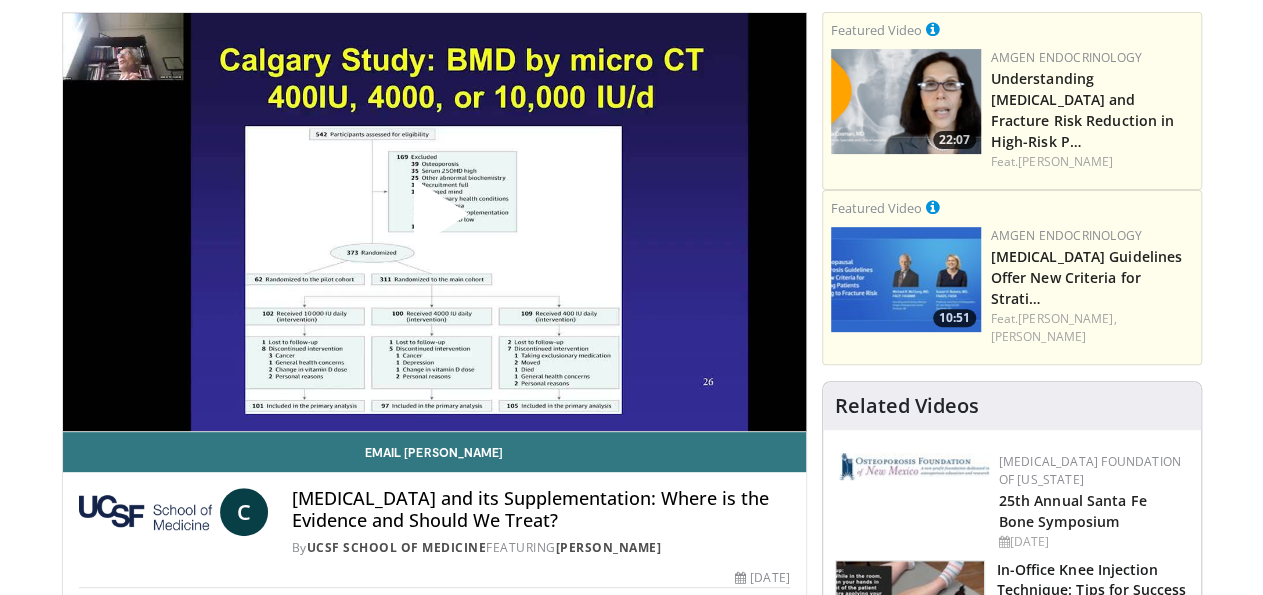 click at bounding box center [434, 222] 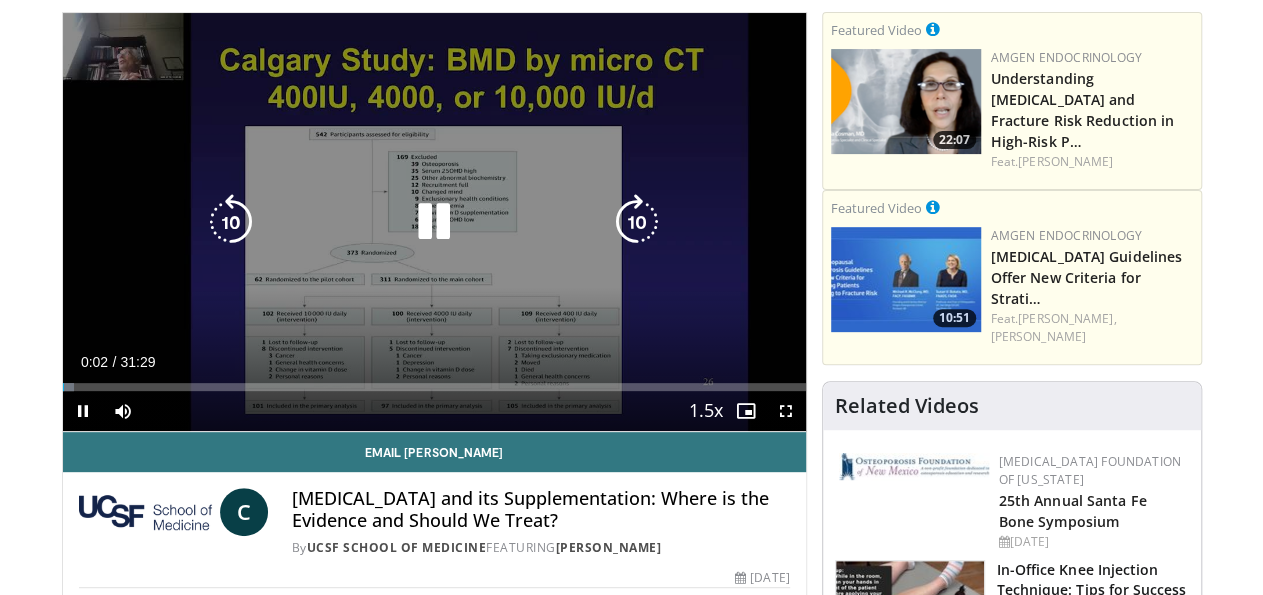 click at bounding box center [434, 222] 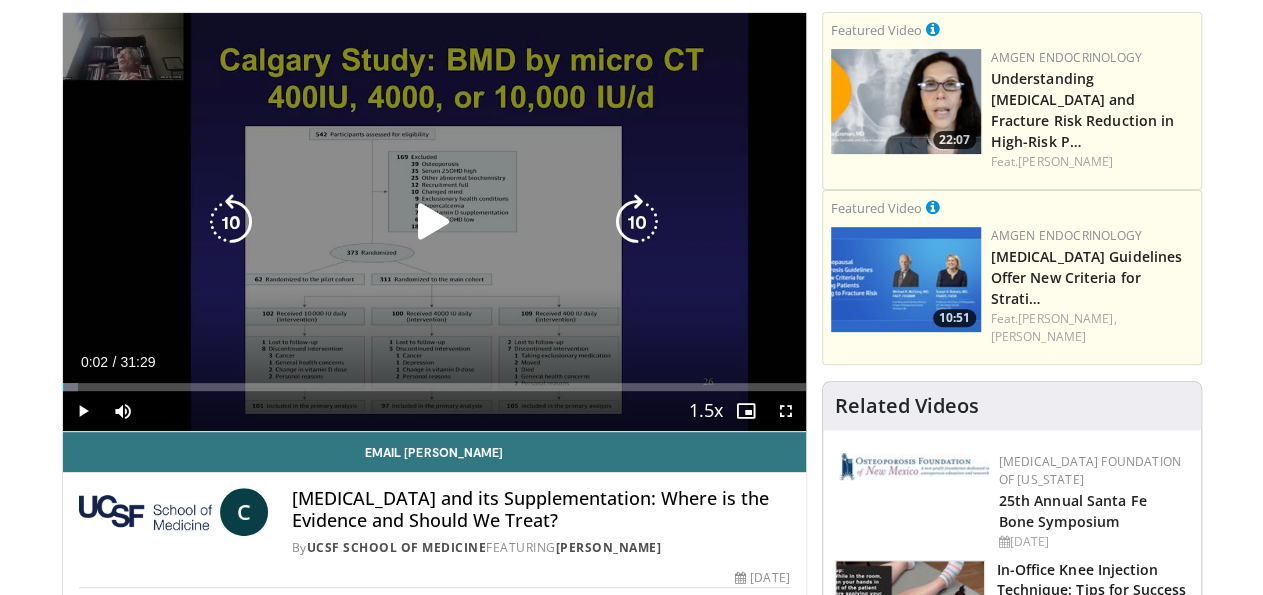 type 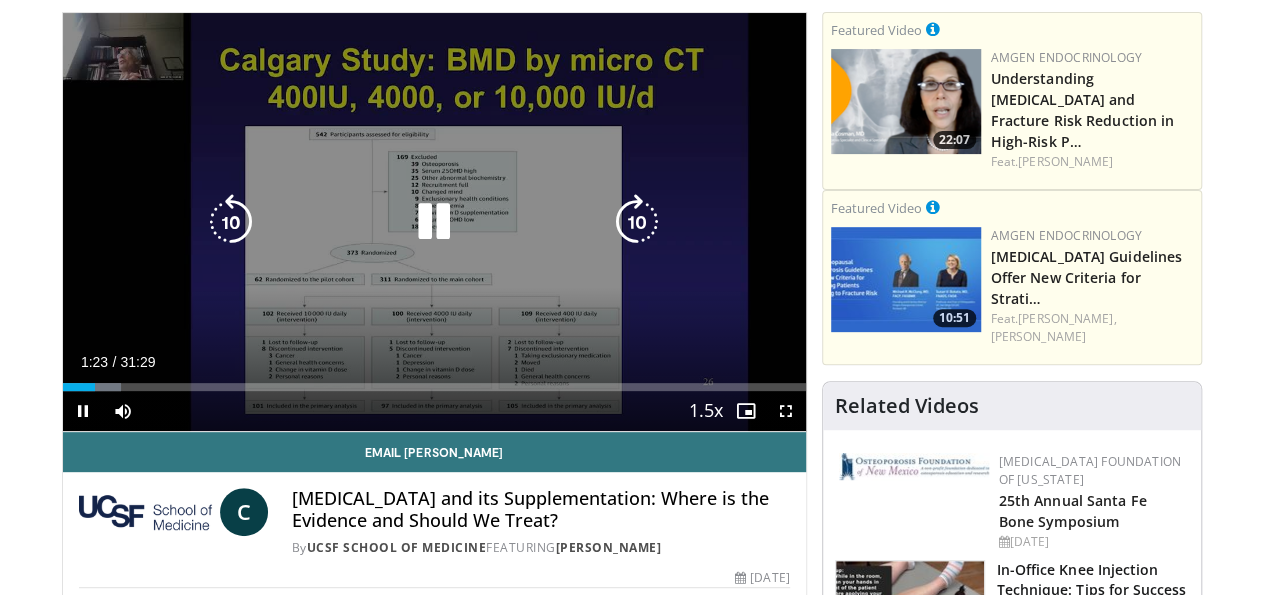 click on "10 seconds
Tap to unmute" at bounding box center (434, 222) 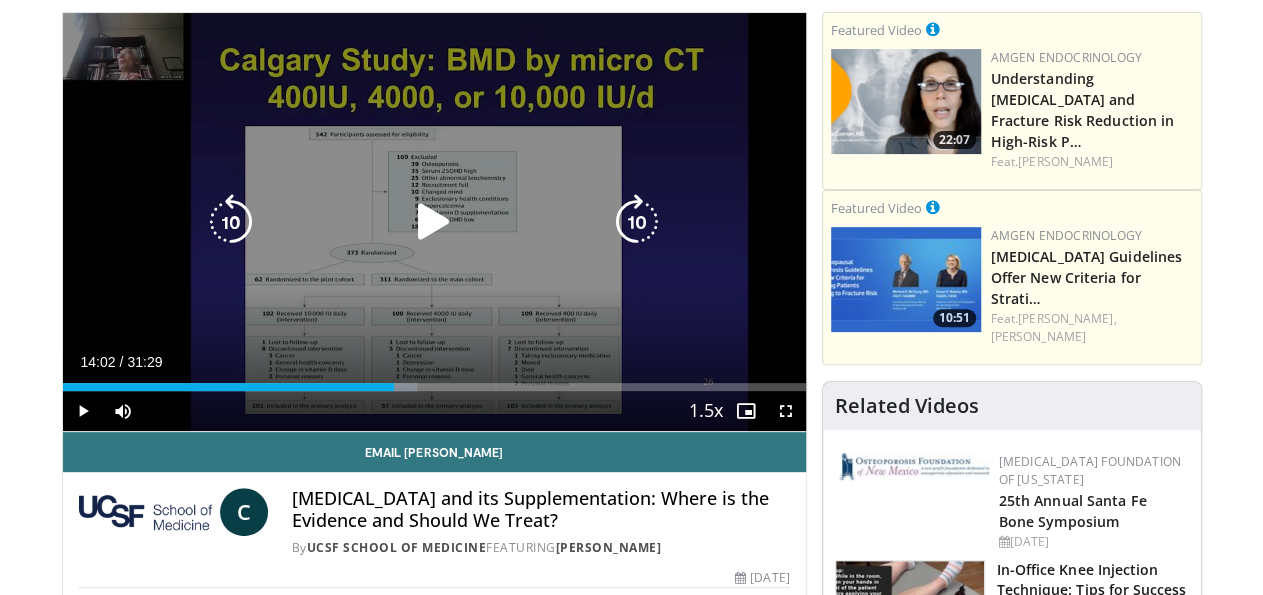 click at bounding box center [231, 222] 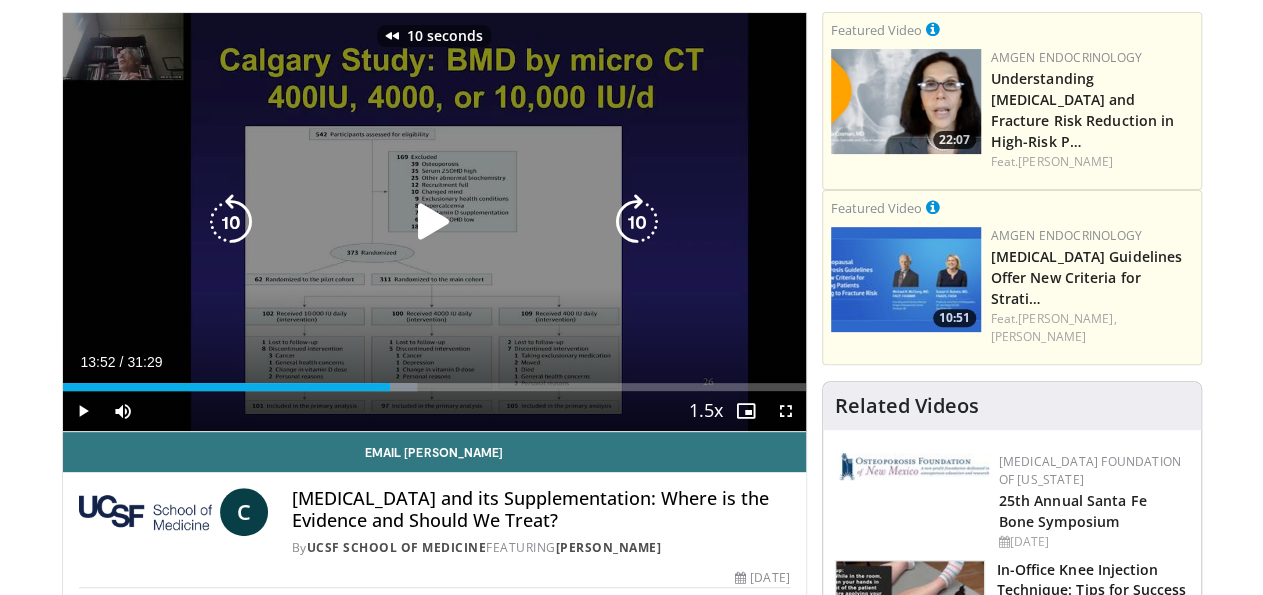 click at bounding box center (231, 222) 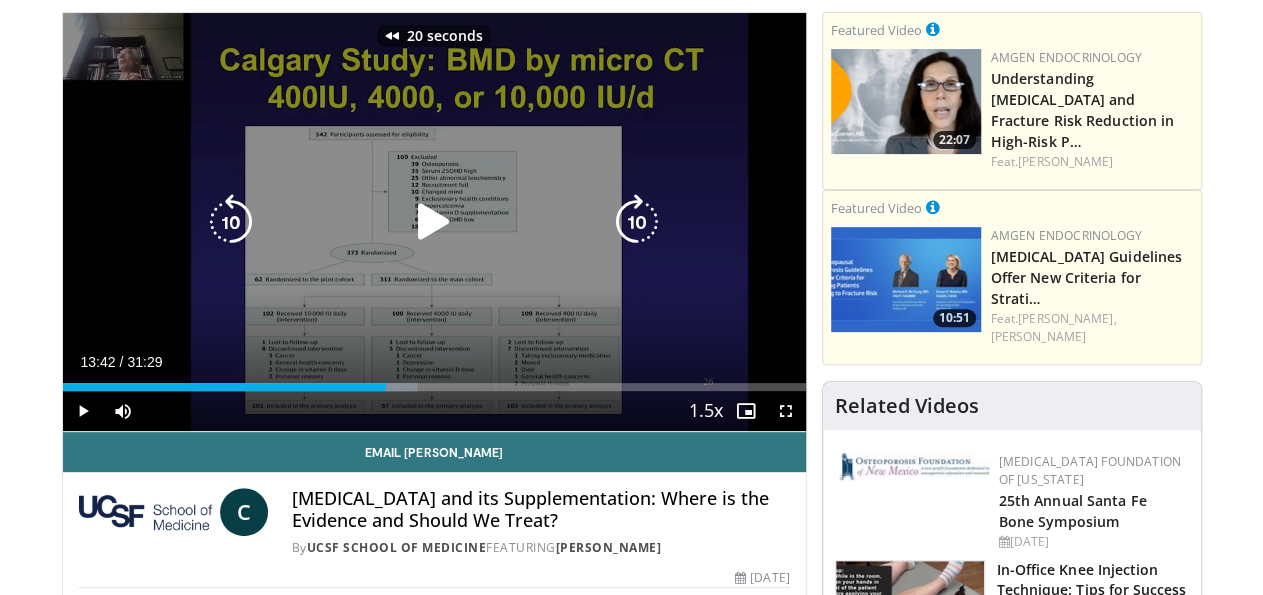 click at bounding box center (231, 222) 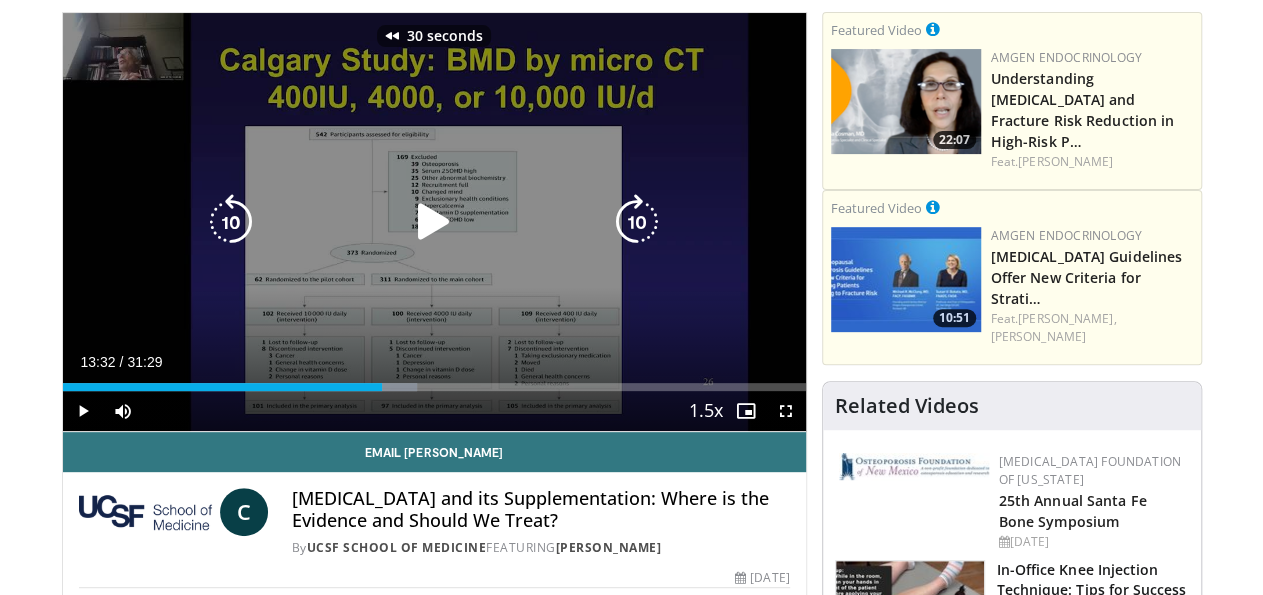 click at bounding box center (231, 222) 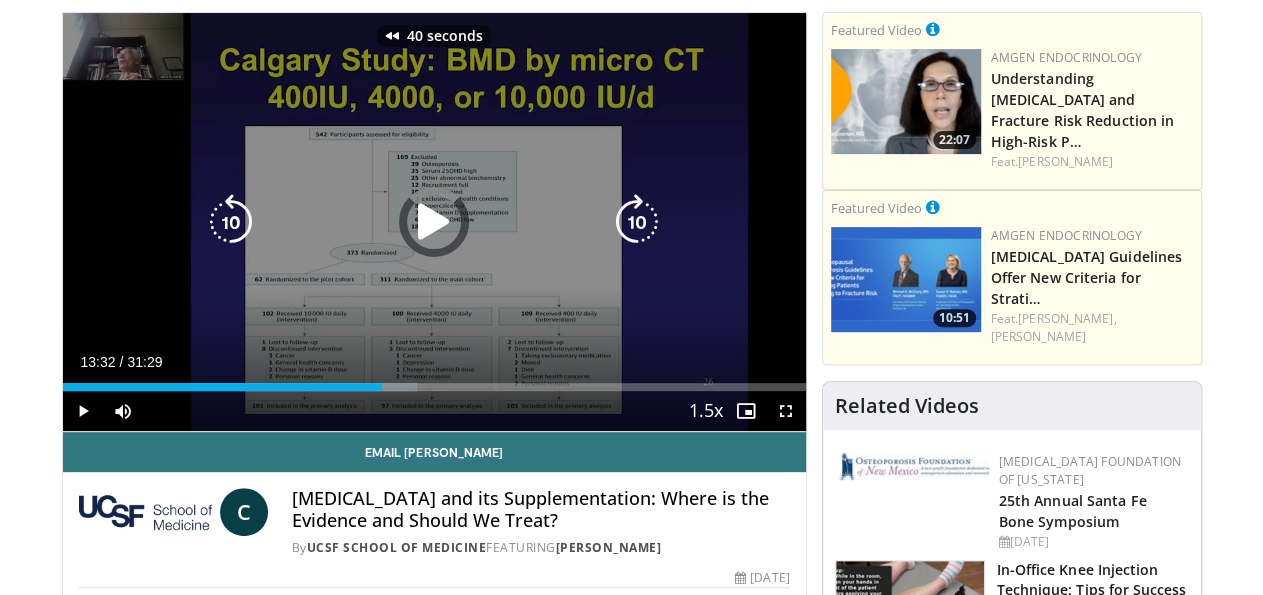 click at bounding box center [231, 222] 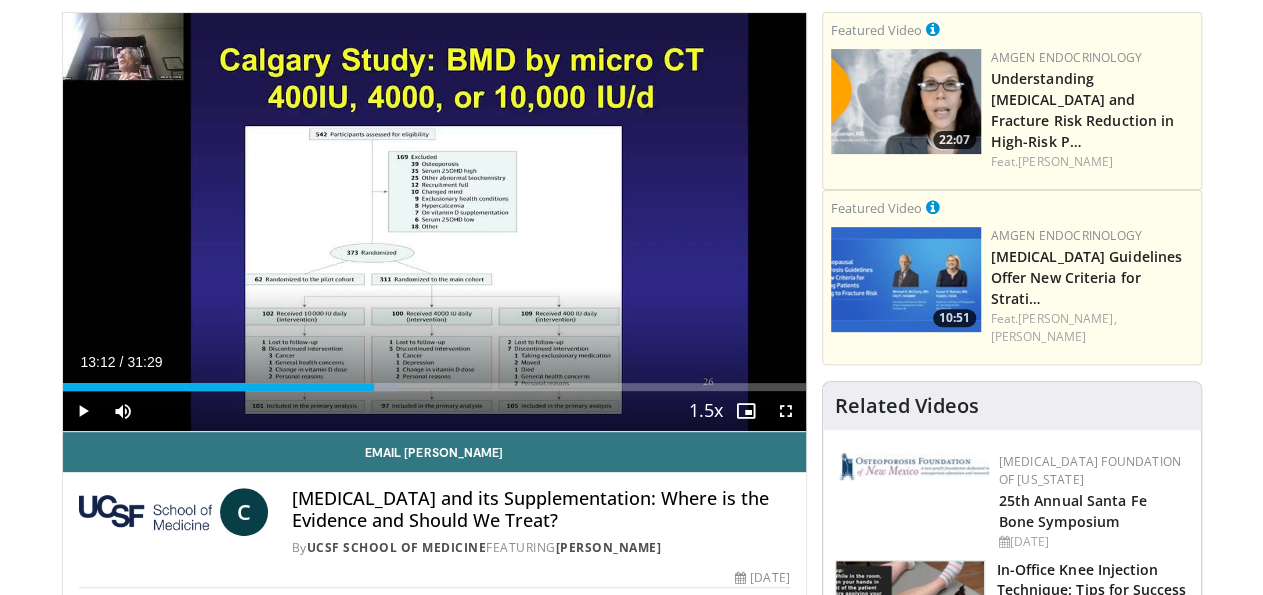 type 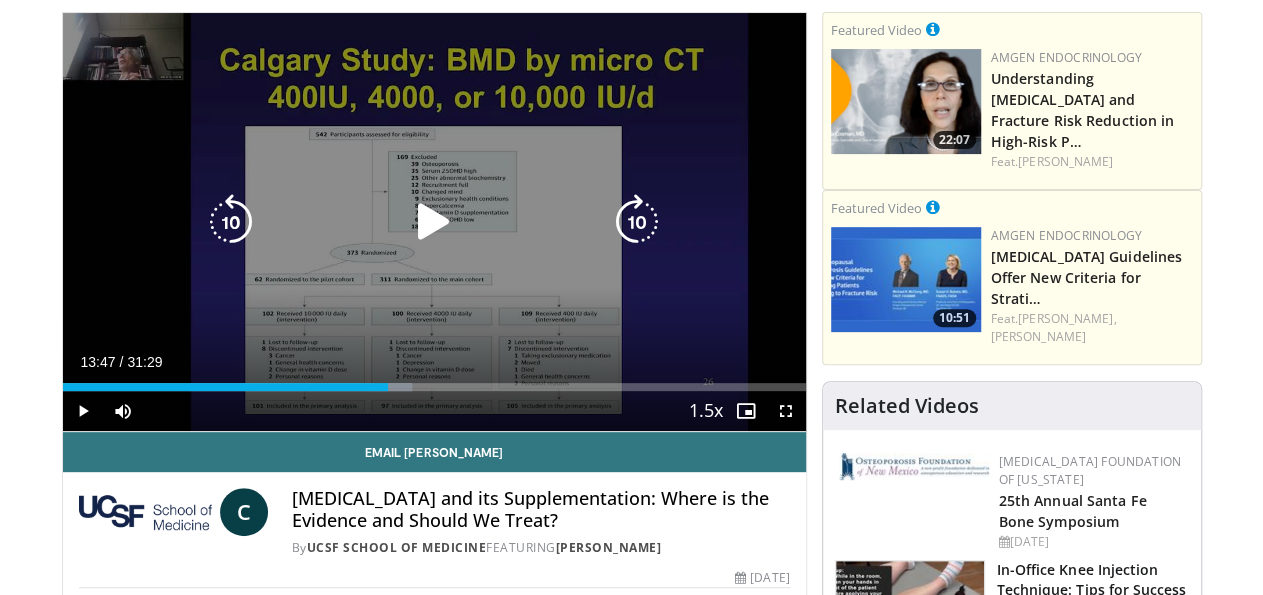 click at bounding box center [231, 222] 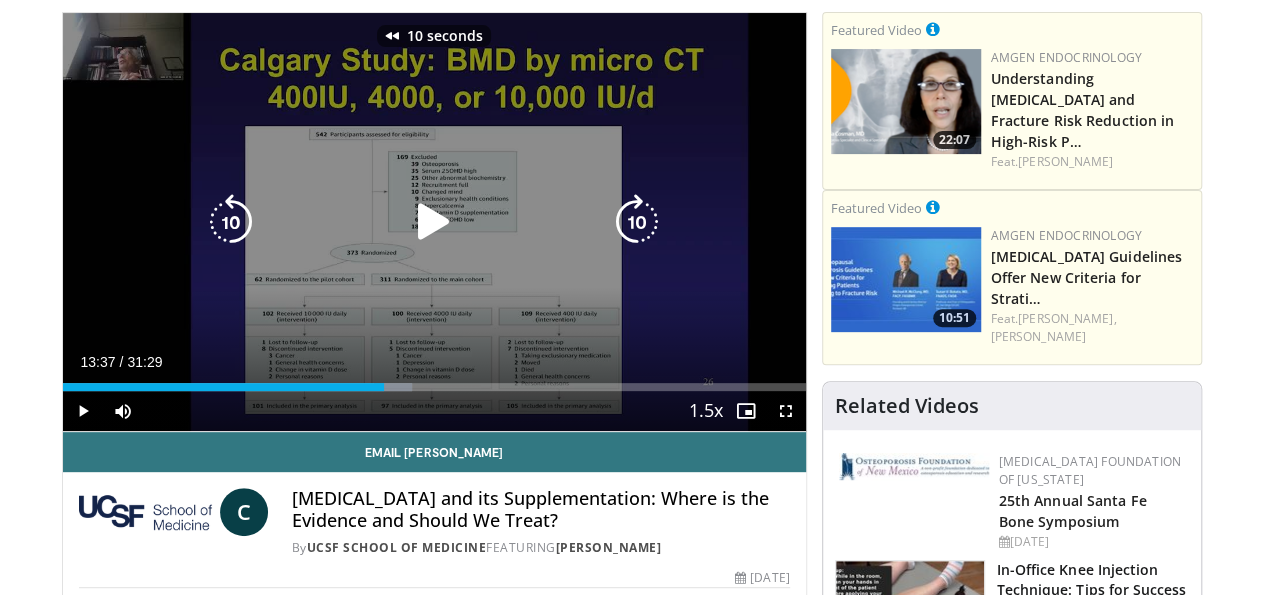 click at bounding box center (231, 222) 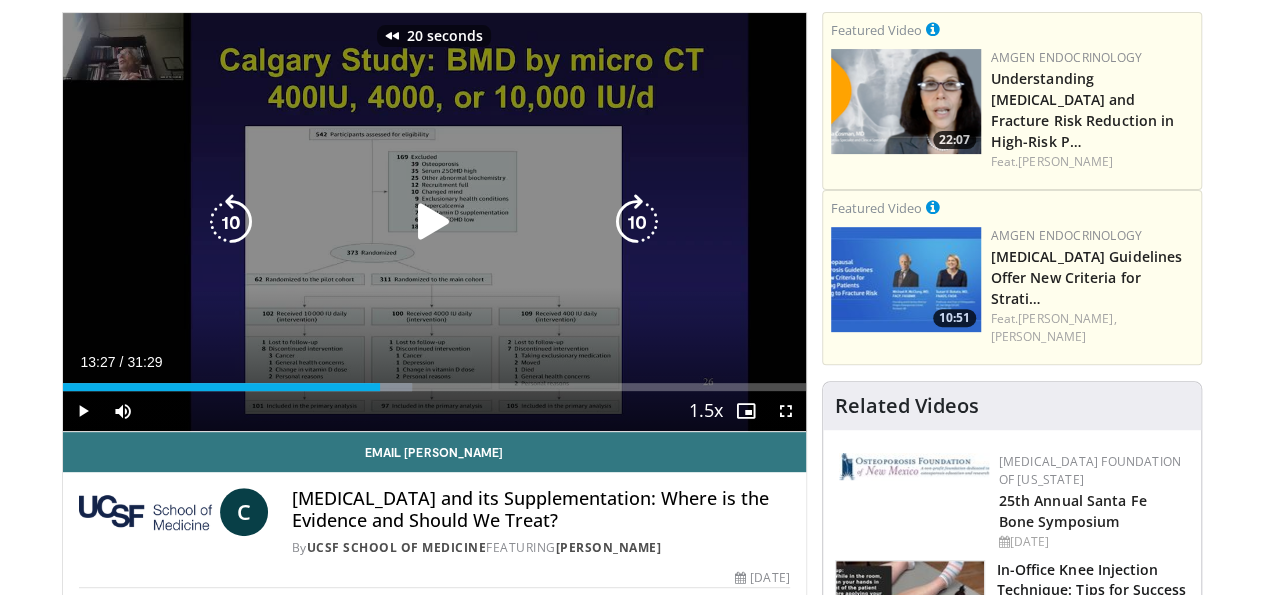 click at bounding box center (231, 222) 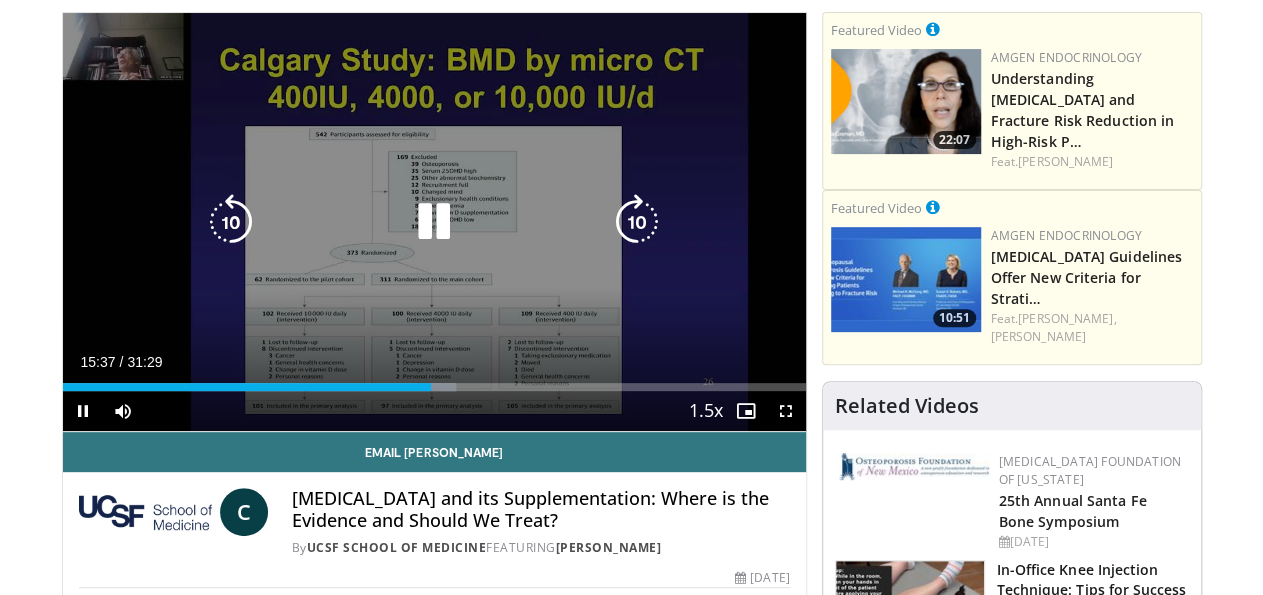 click on "30 seconds
Tap to unmute" at bounding box center (434, 222) 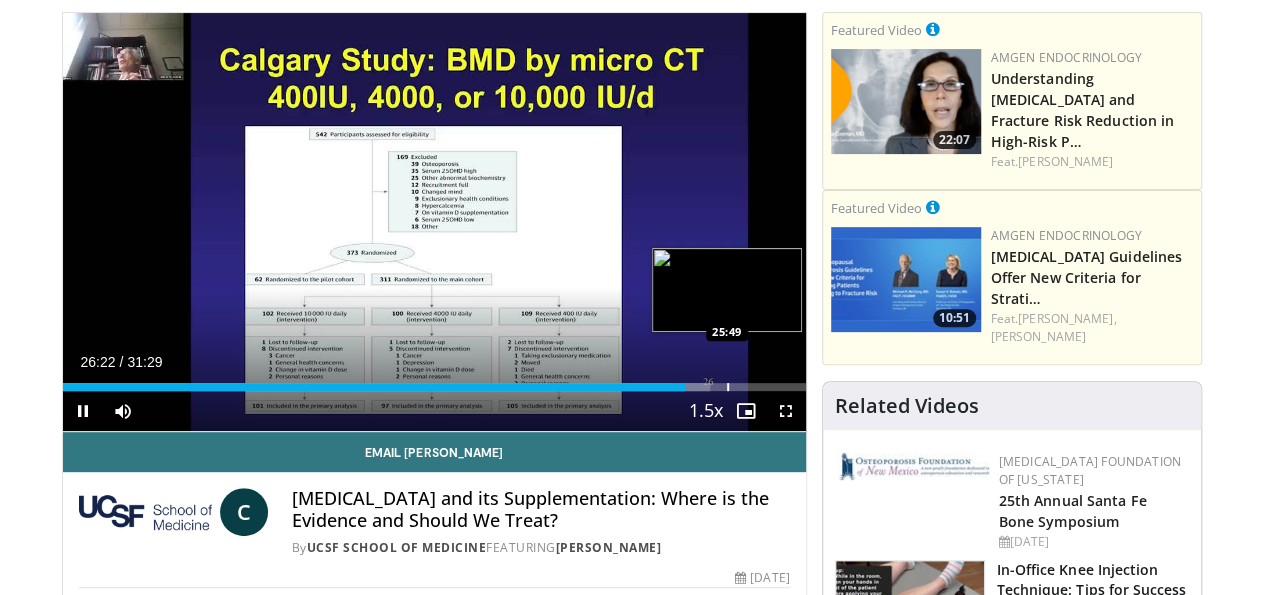 click at bounding box center (728, 387) 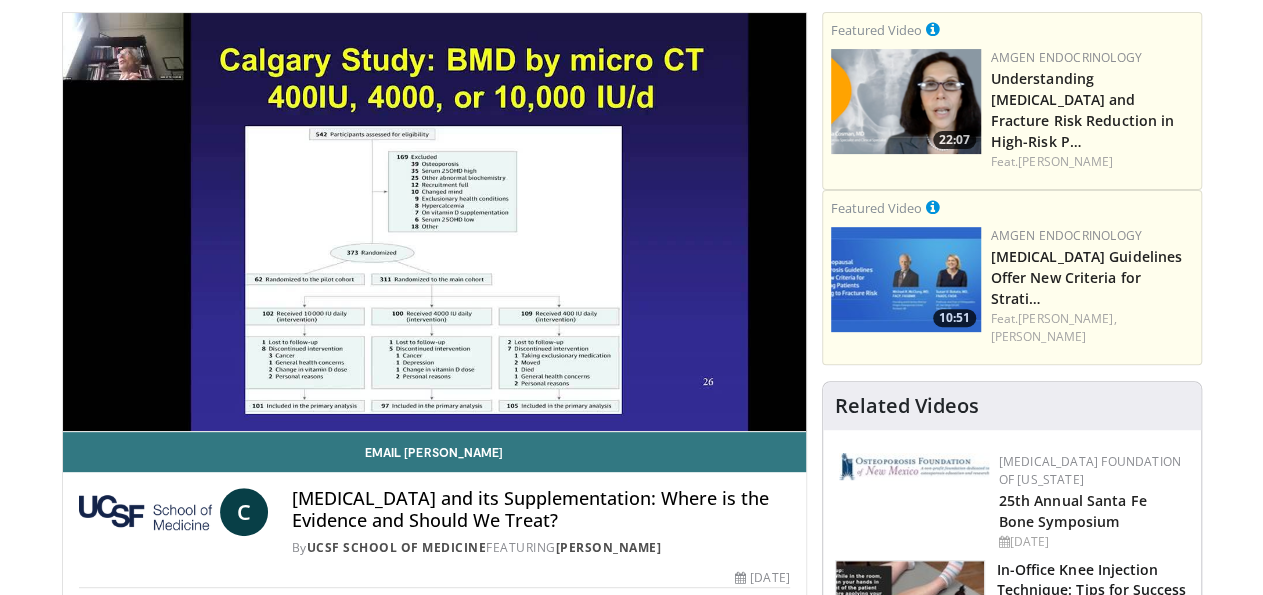 click on "30 seconds
Tap to unmute" at bounding box center (434, 222) 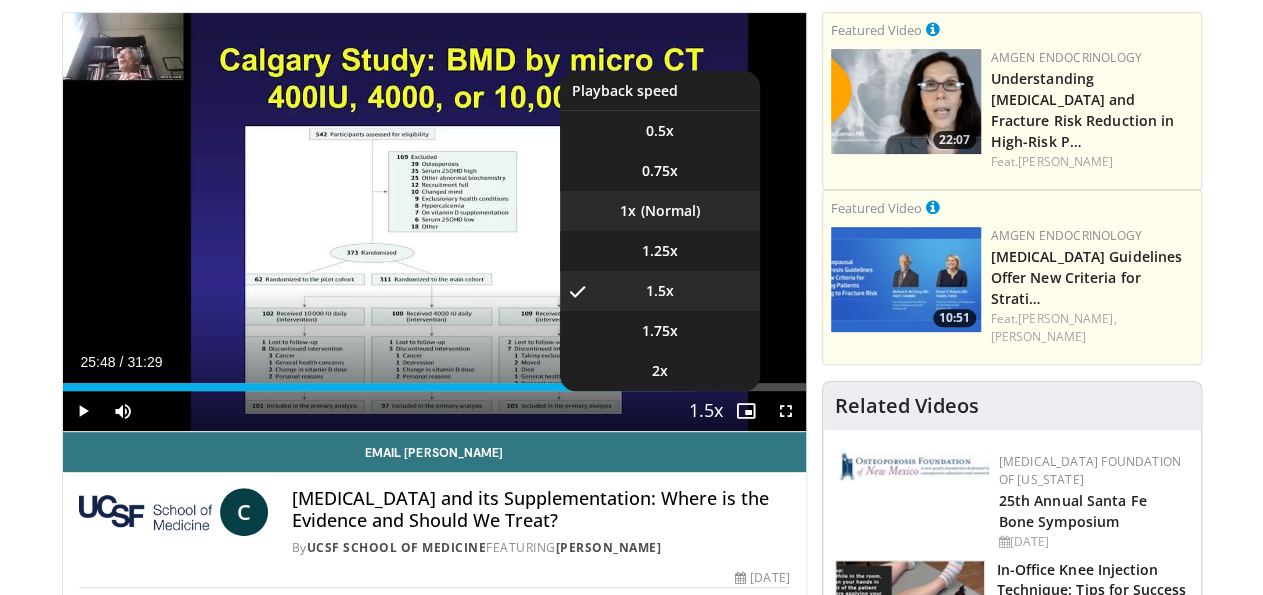 click on "1x" at bounding box center [660, 211] 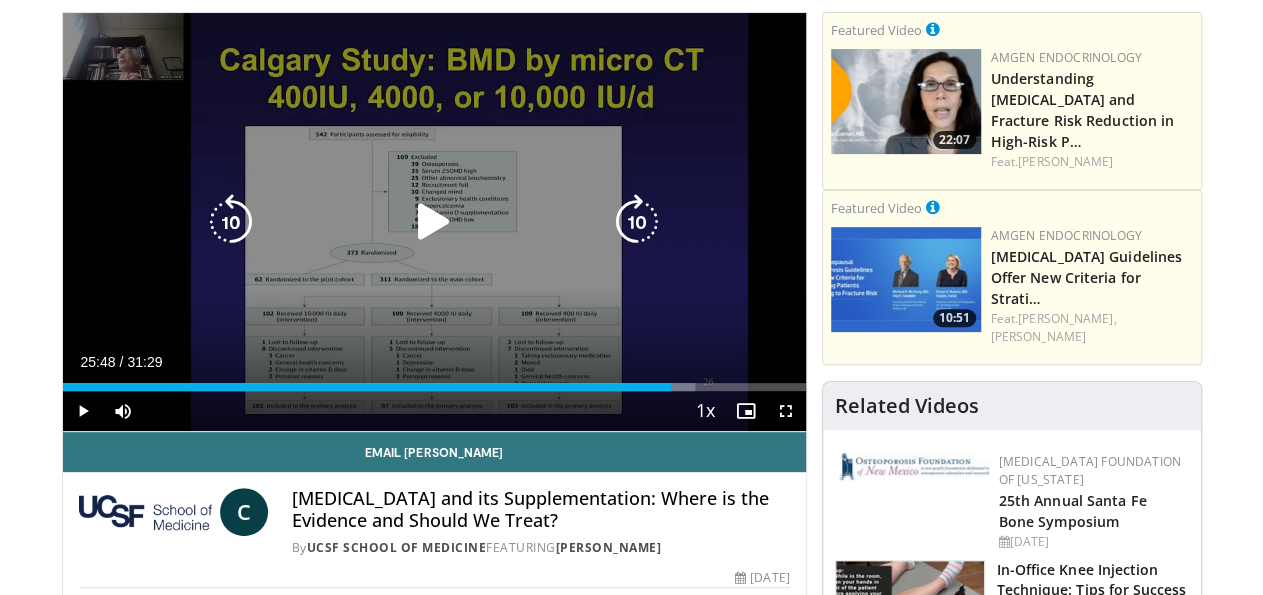 click at bounding box center (434, 222) 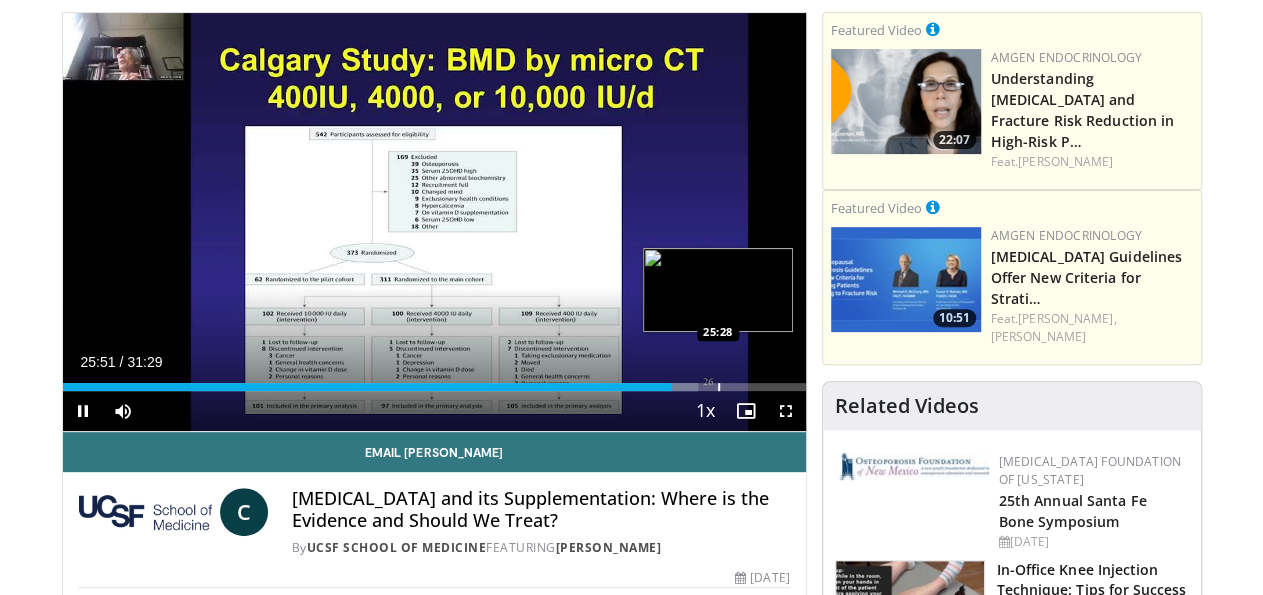 click at bounding box center [719, 387] 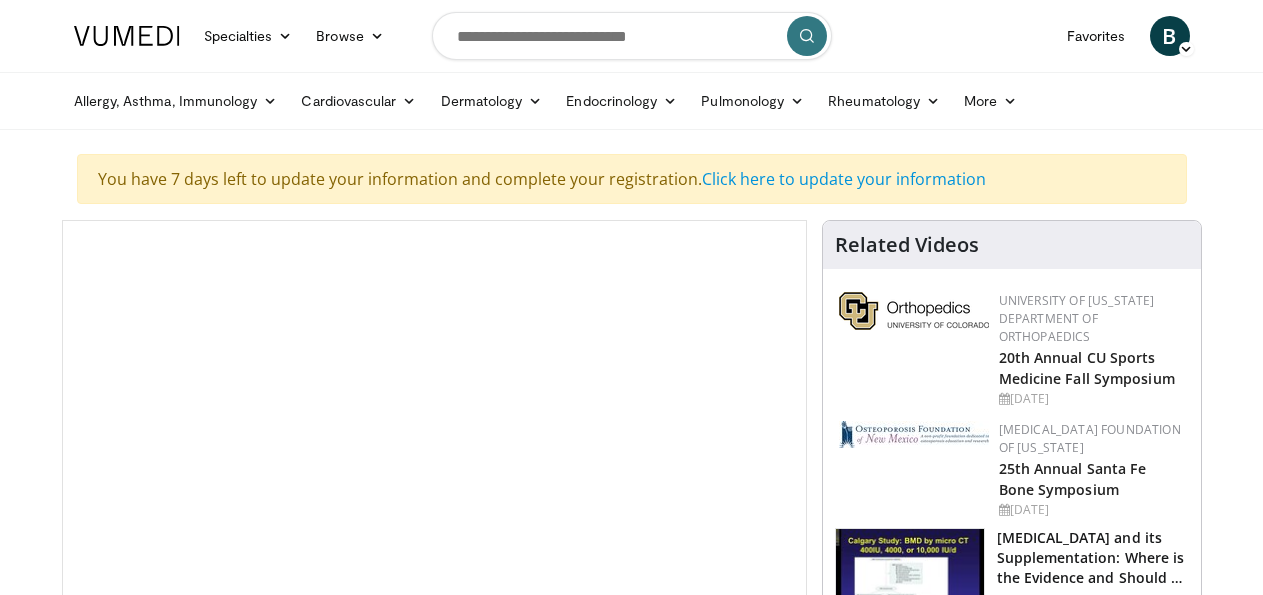 scroll, scrollTop: 0, scrollLeft: 0, axis: both 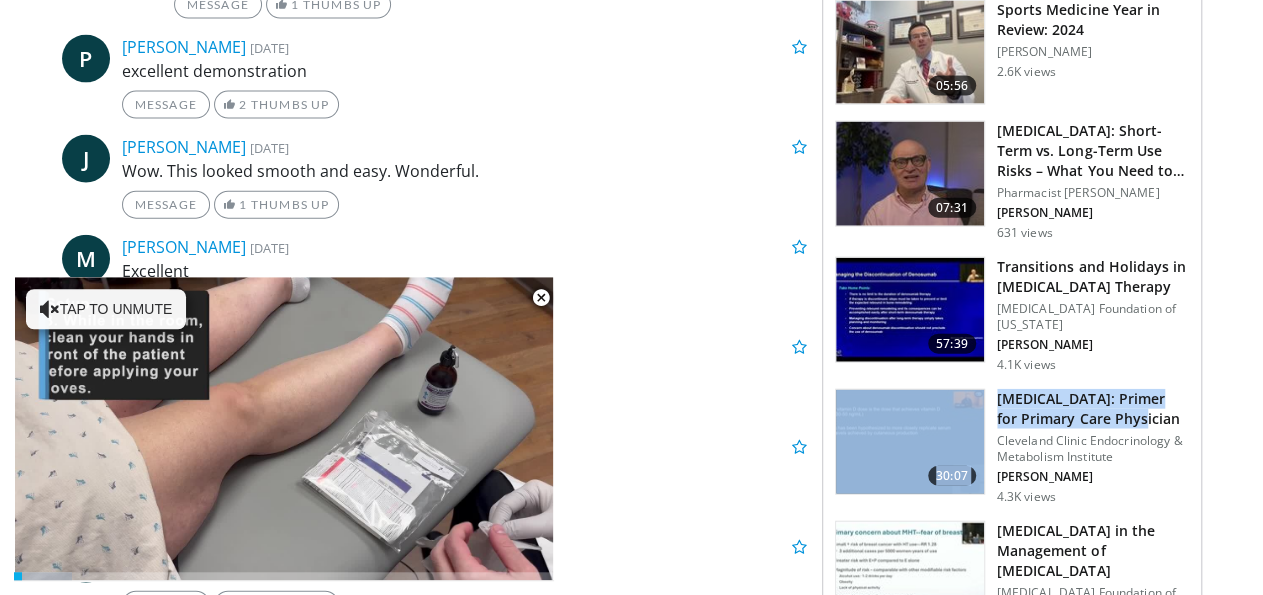 drag, startPoint x: 1273, startPoint y: 59, endPoint x: 1258, endPoint y: 337, distance: 278.4044 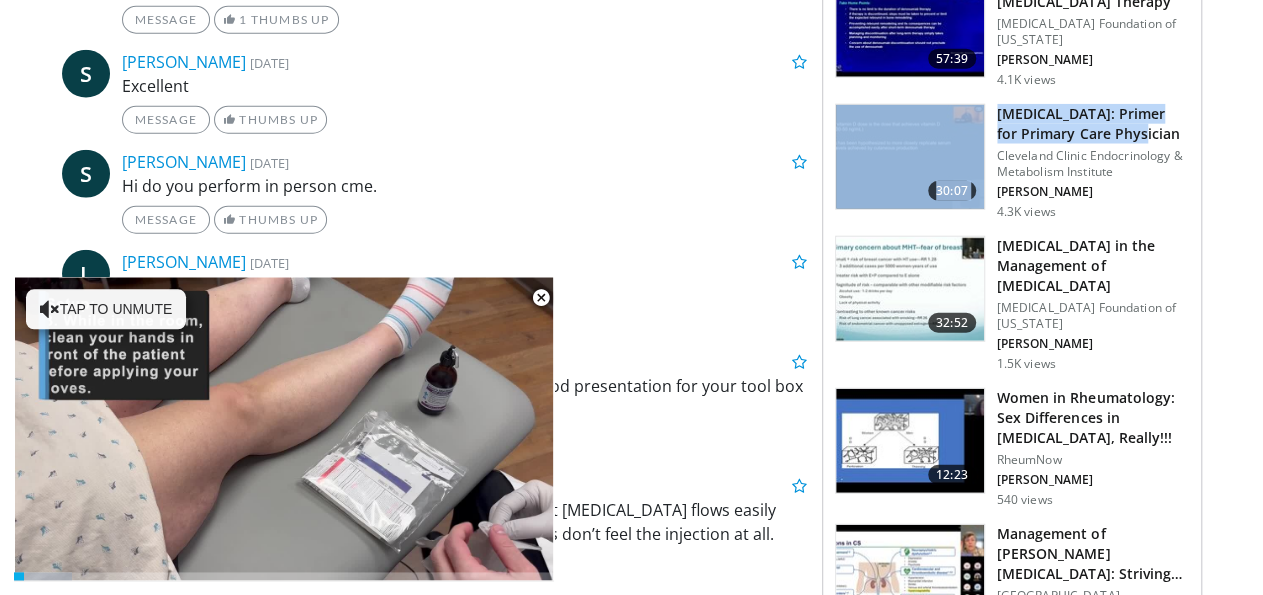 scroll, scrollTop: 2501, scrollLeft: 0, axis: vertical 